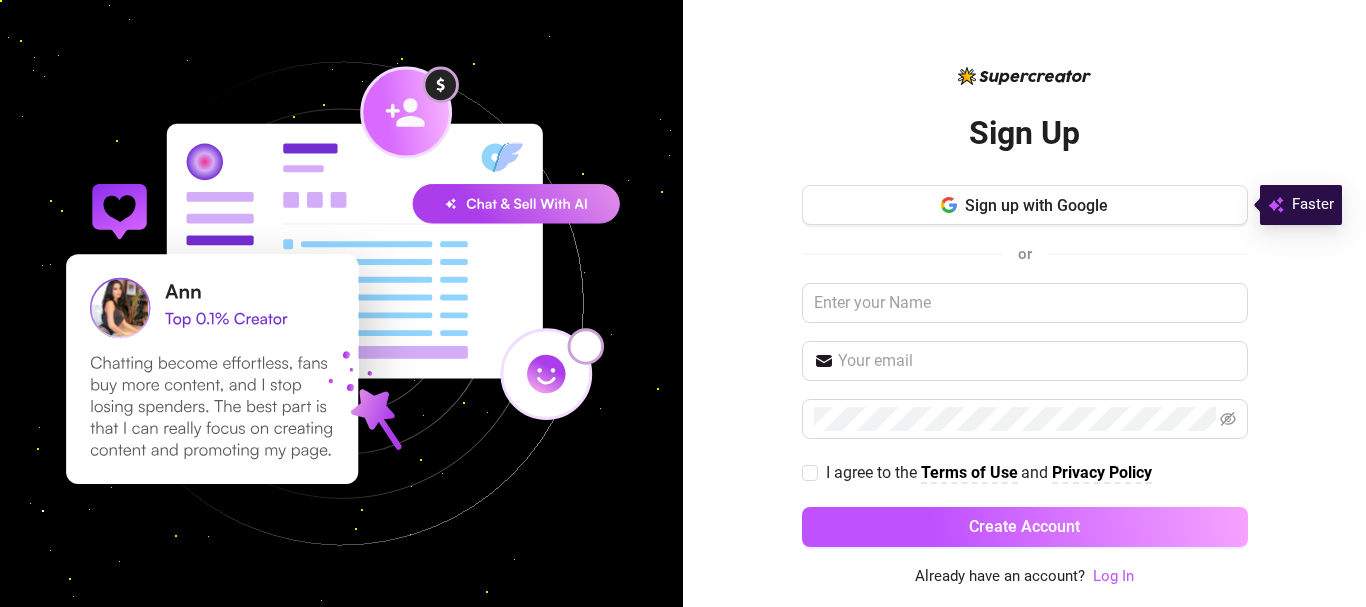 scroll, scrollTop: 0, scrollLeft: 0, axis: both 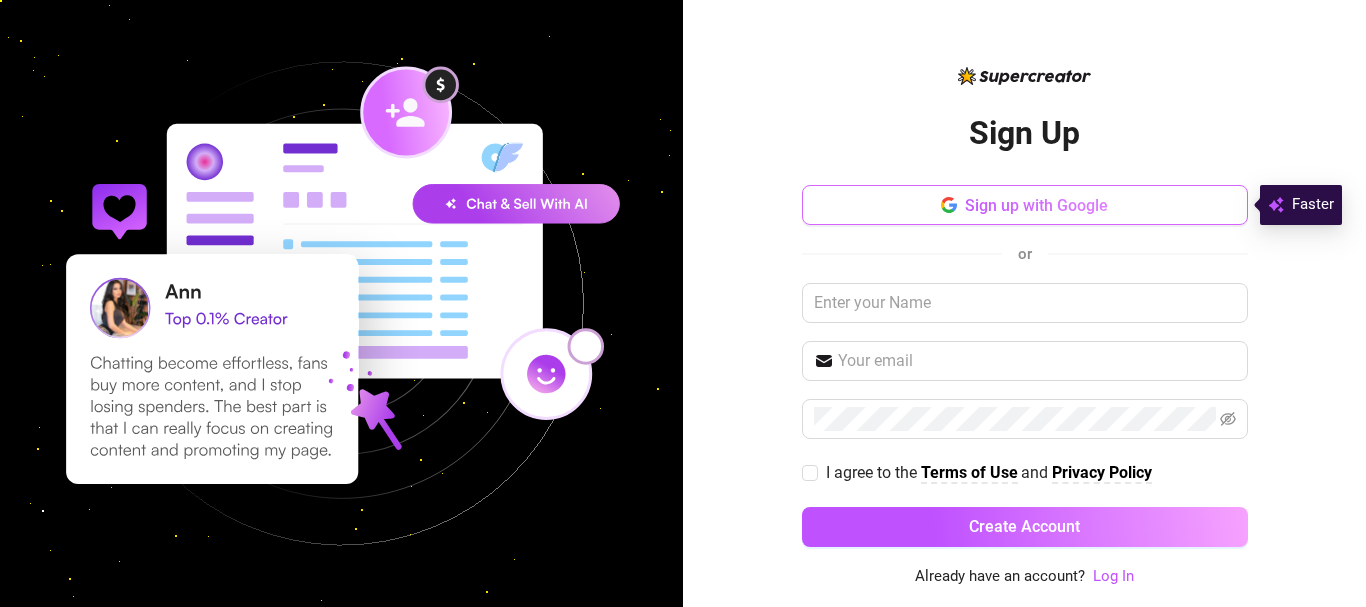 click on "Sign up with Google" at bounding box center [1036, 205] 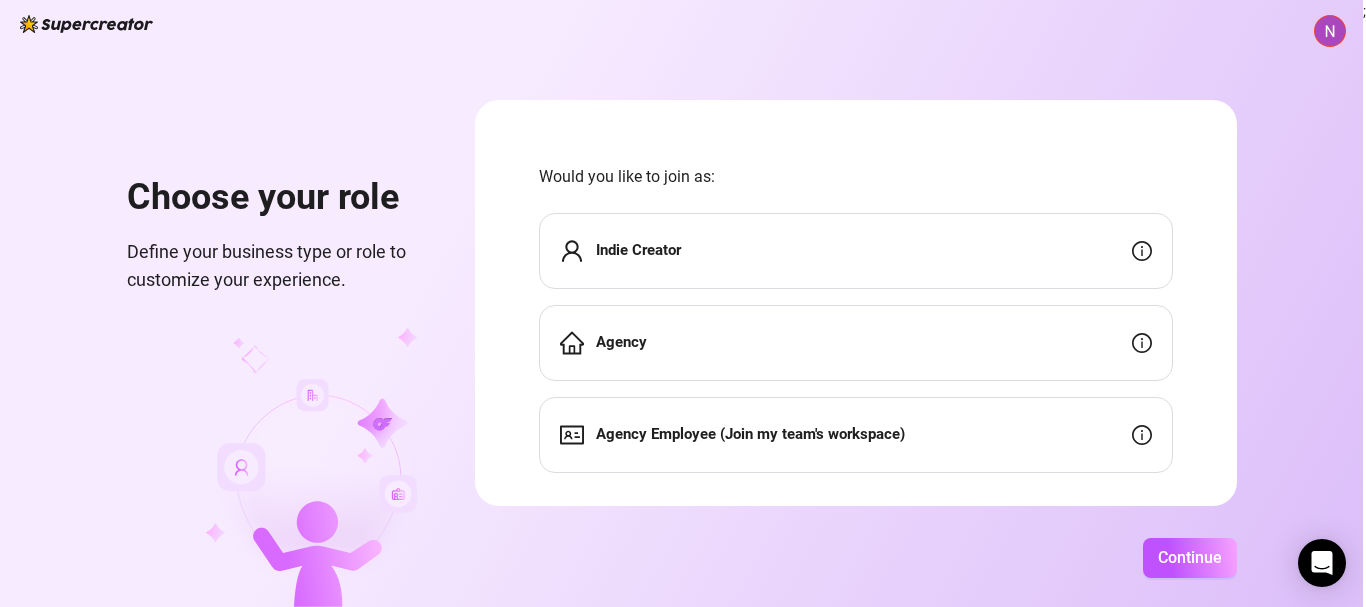 click on "Indie Creator" at bounding box center [638, 250] 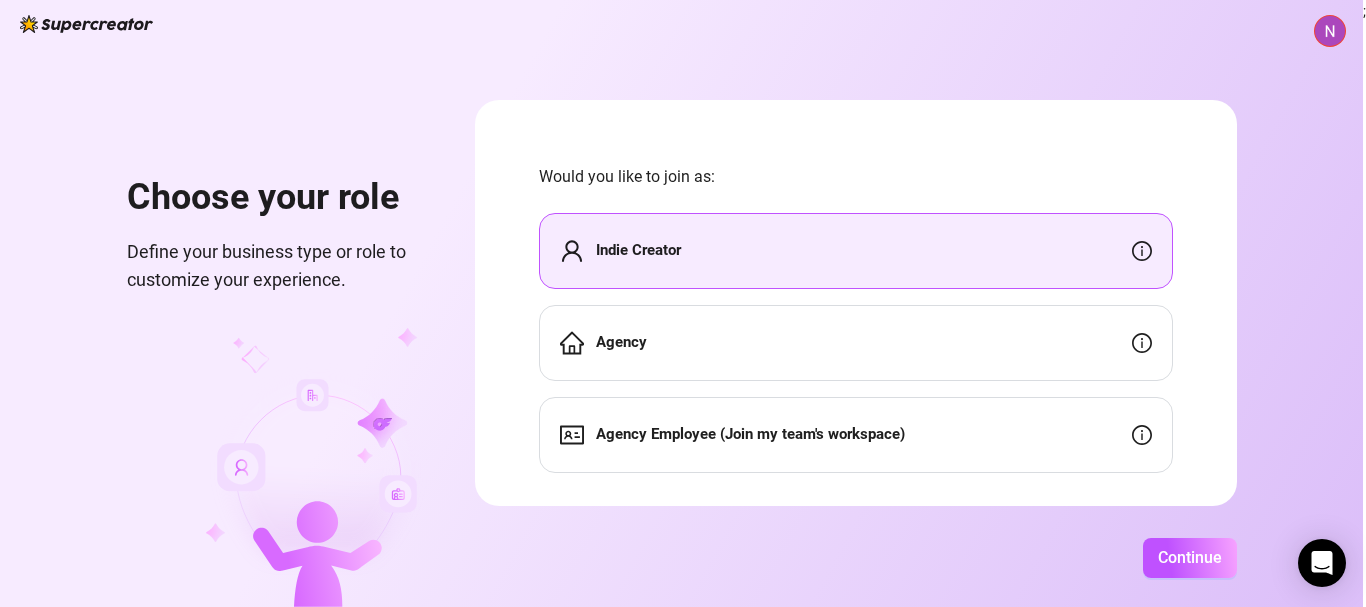 click on "Agency" at bounding box center [856, 343] 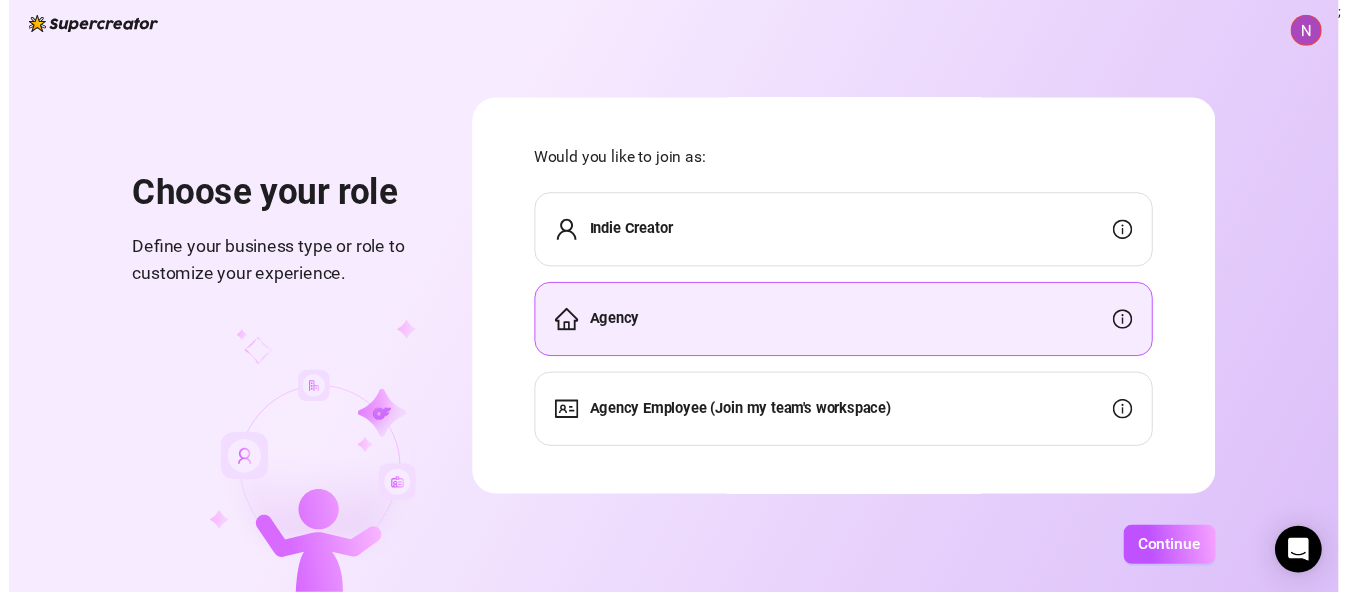 scroll, scrollTop: 31, scrollLeft: 0, axis: vertical 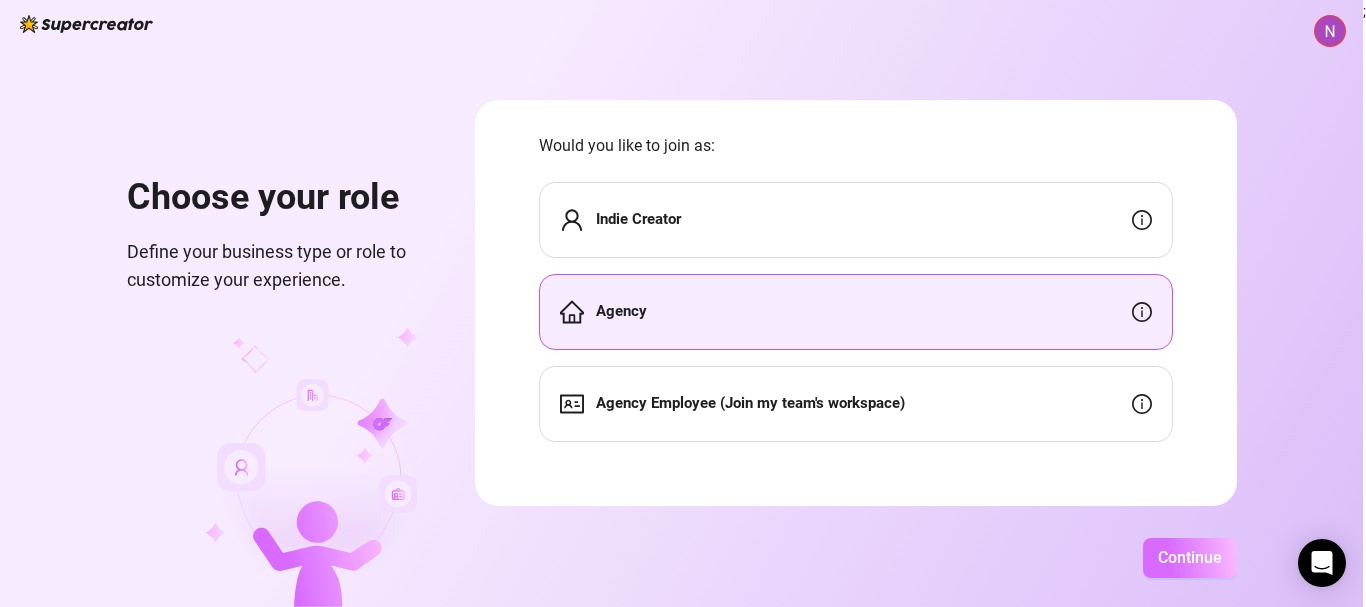 click on "Continue" at bounding box center [1190, 557] 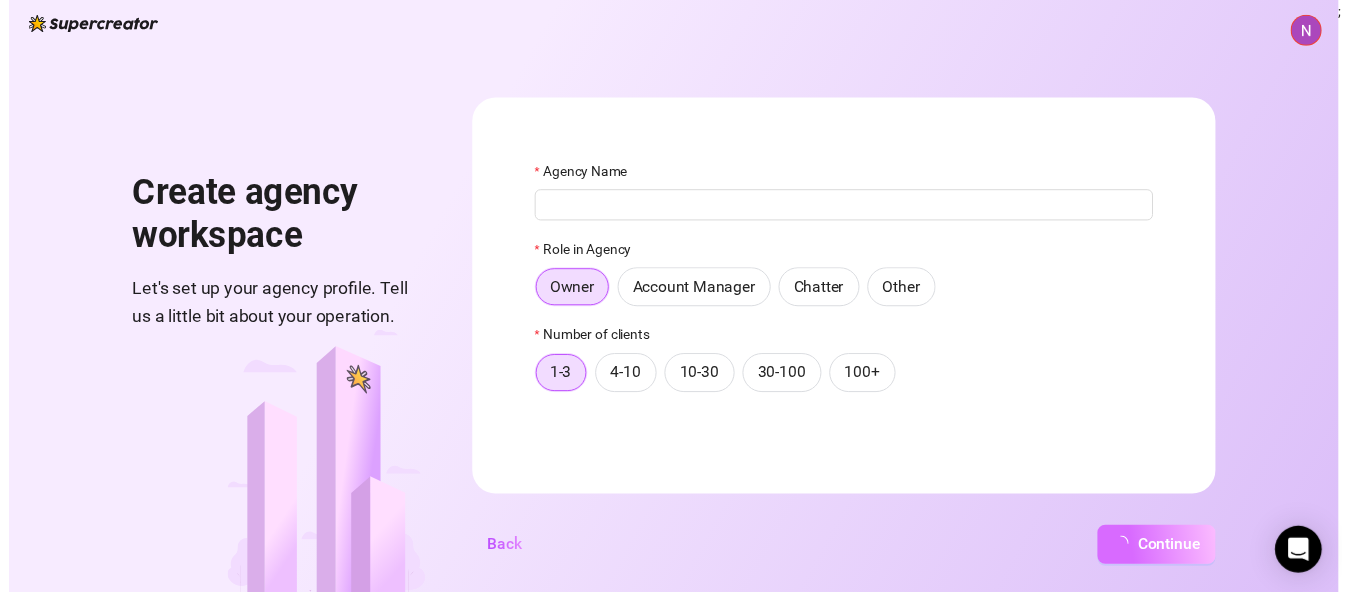 scroll, scrollTop: 0, scrollLeft: 0, axis: both 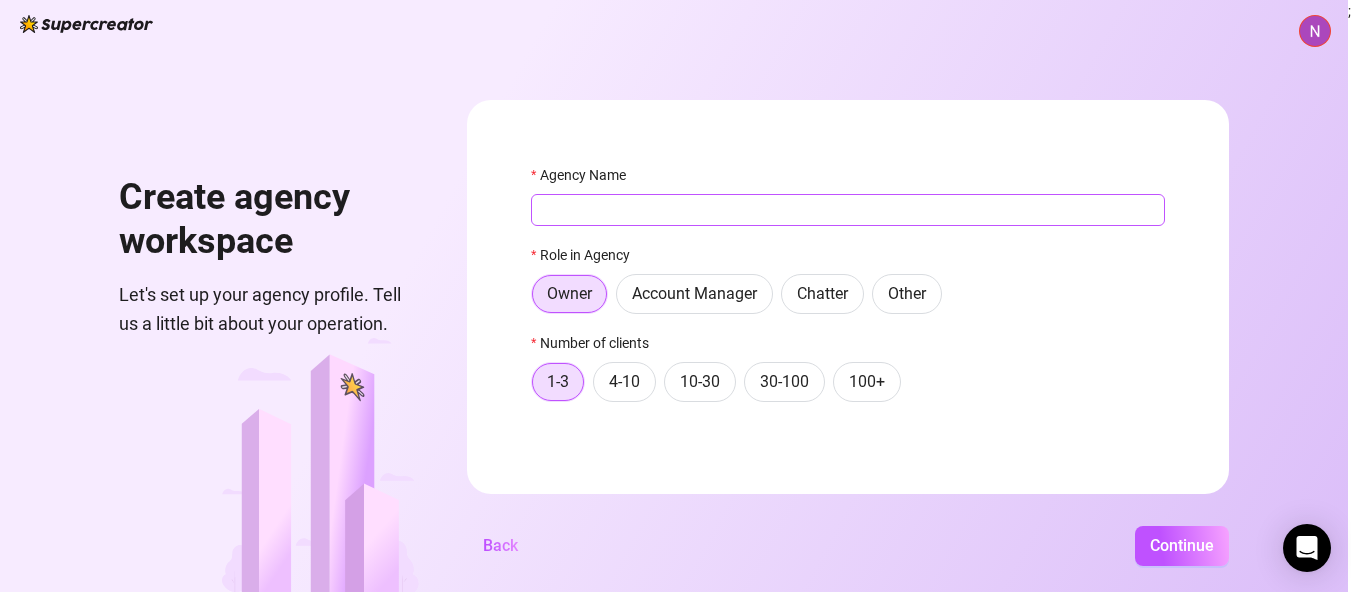 click on "Agency Name" at bounding box center (848, 210) 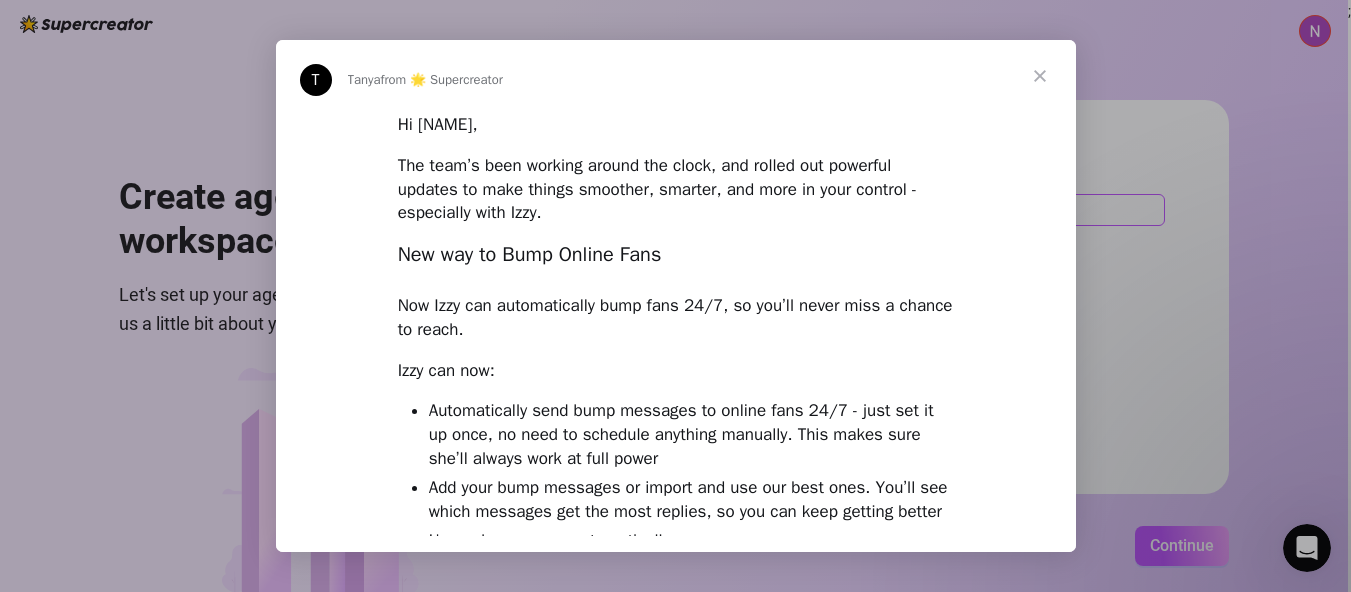 scroll, scrollTop: 0, scrollLeft: 0, axis: both 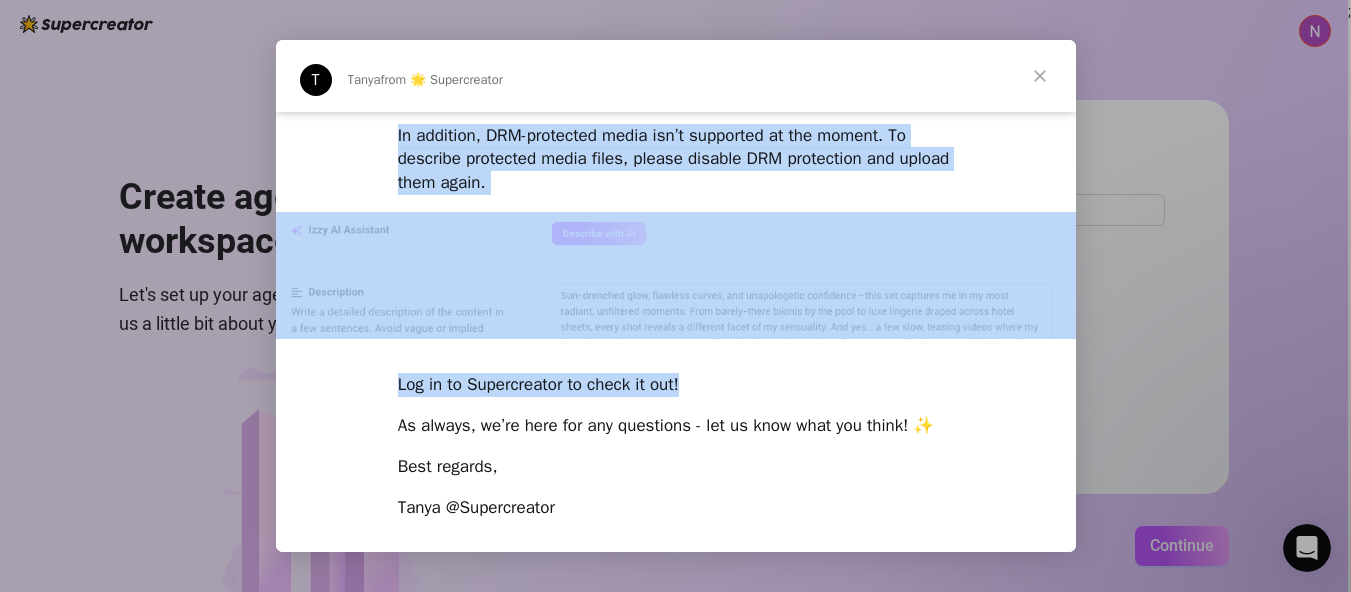 drag, startPoint x: 390, startPoint y: 124, endPoint x: 819, endPoint y: 383, distance: 501.12076 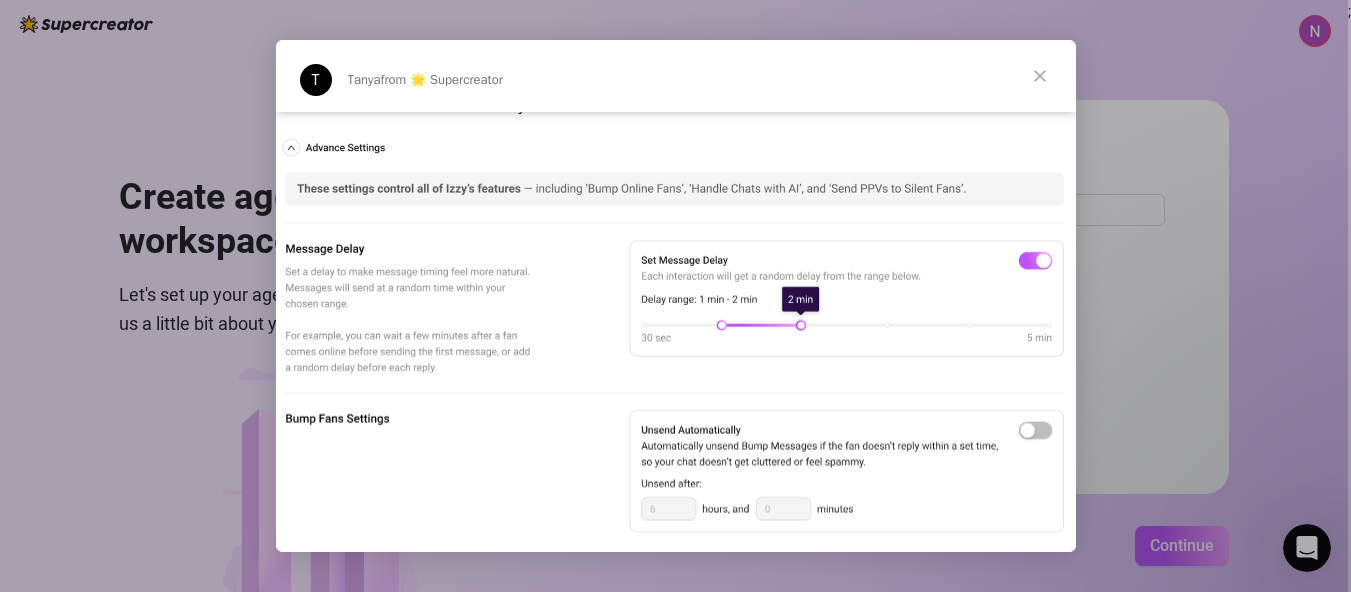scroll, scrollTop: 0, scrollLeft: 0, axis: both 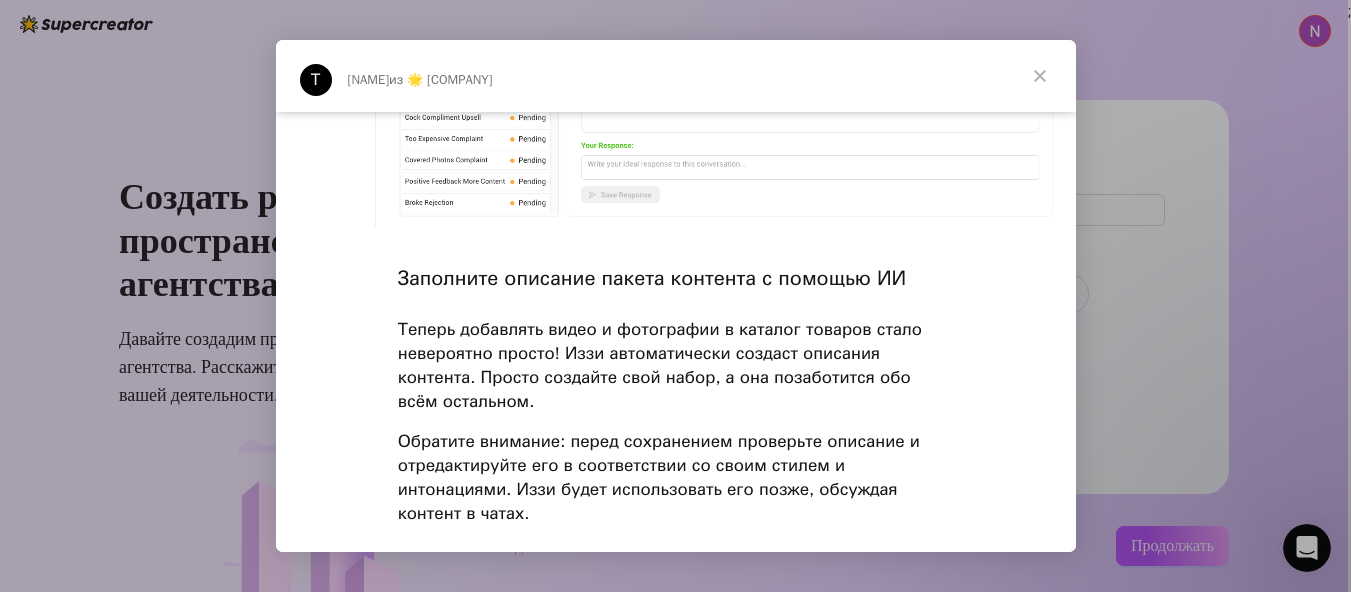 click at bounding box center [1040, 76] 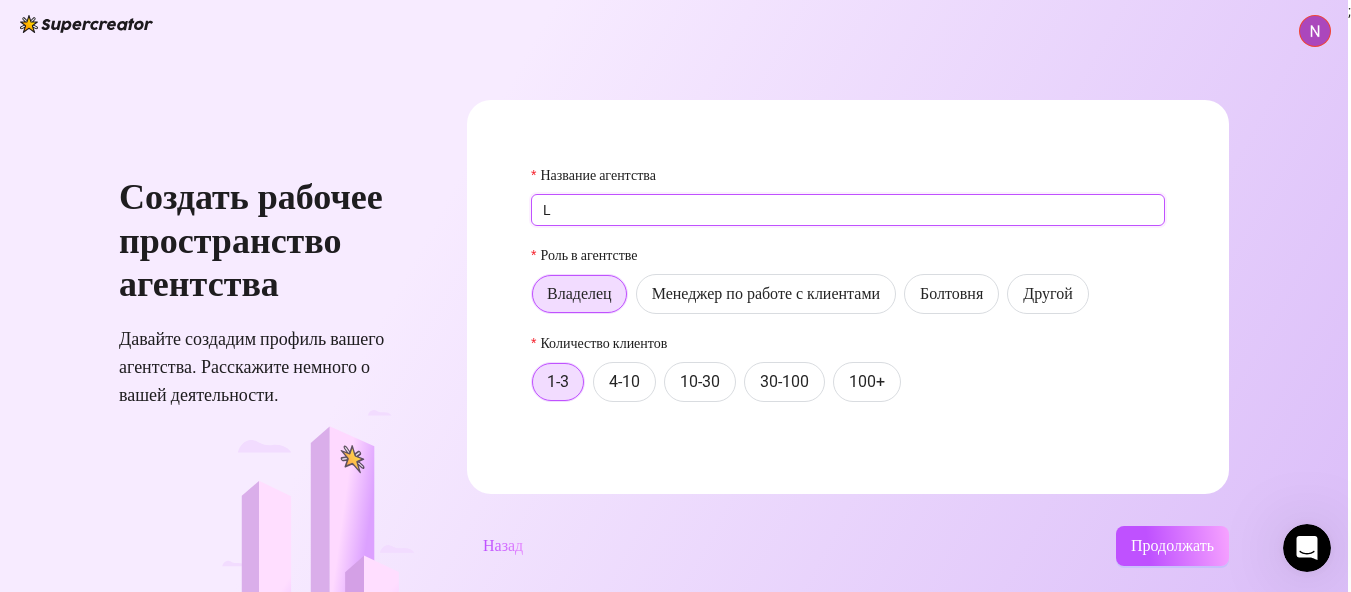 drag, startPoint x: 636, startPoint y: 211, endPoint x: 651, endPoint y: 179, distance: 35.341194 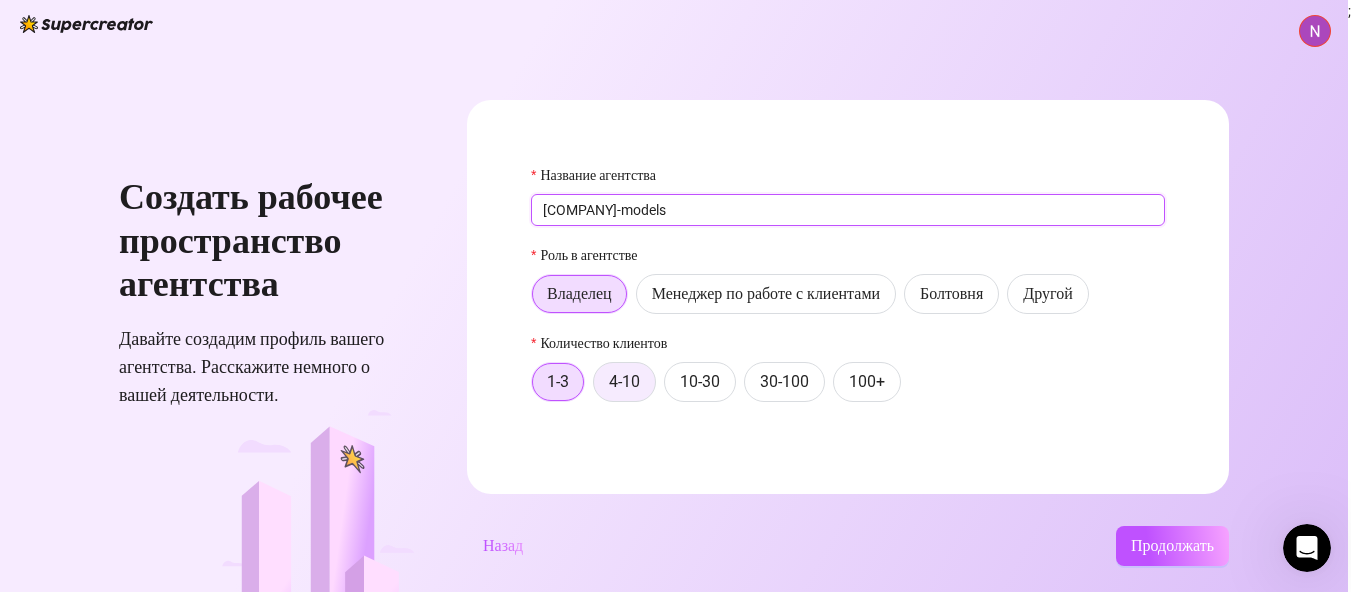 type on "Lumen-models" 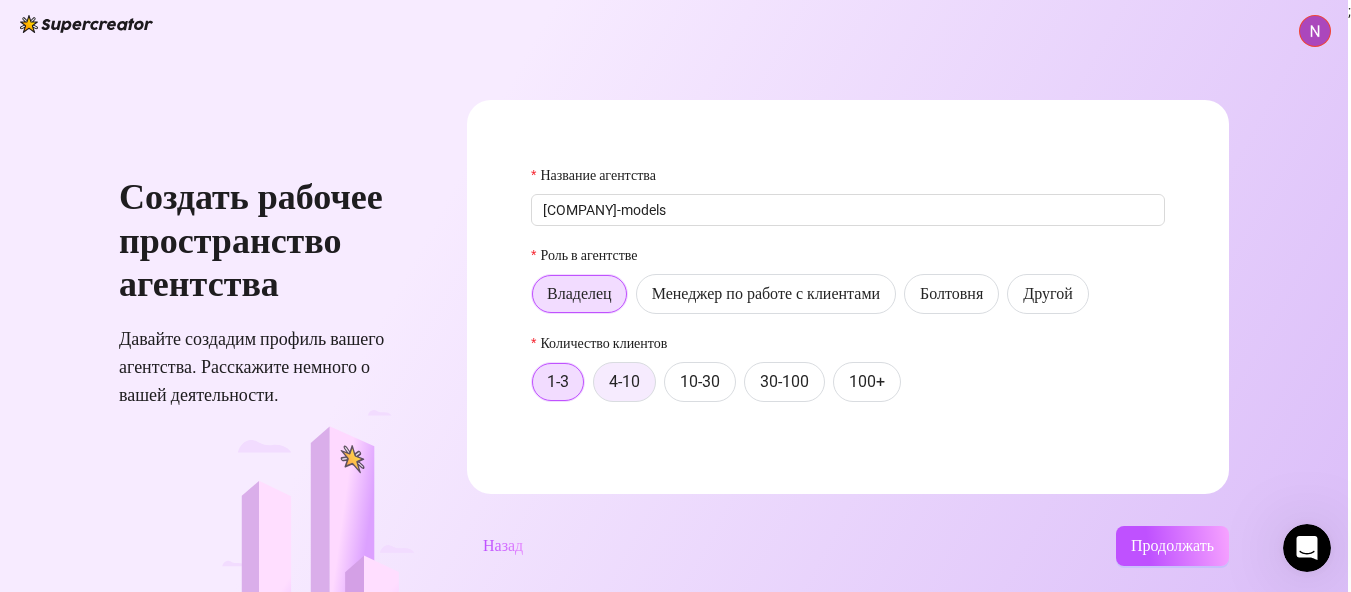 click on "4-10" at bounding box center (624, 381) 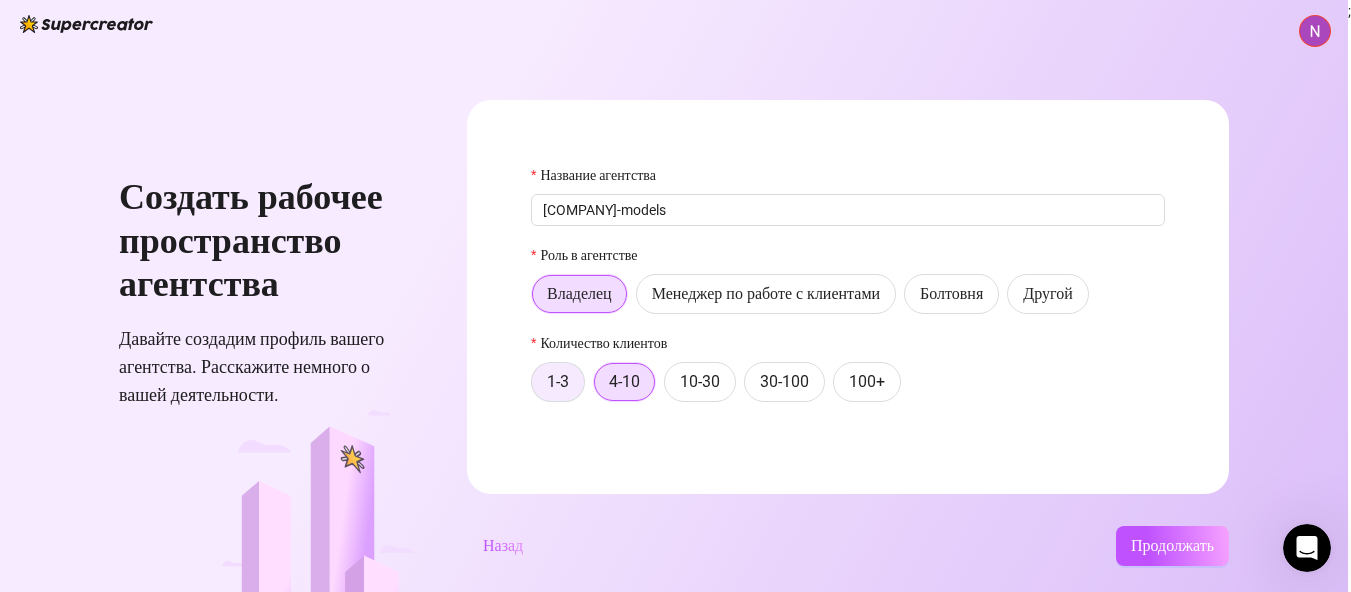 click on "1-3" at bounding box center (558, 381) 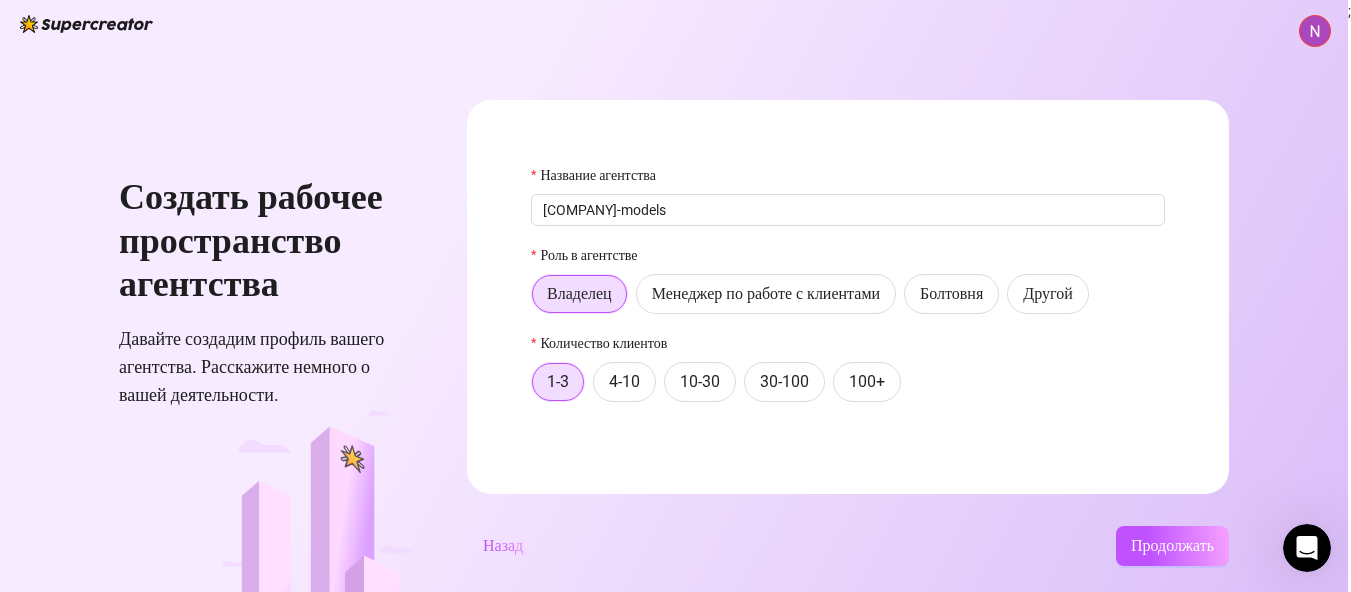 scroll, scrollTop: 97, scrollLeft: 0, axis: vertical 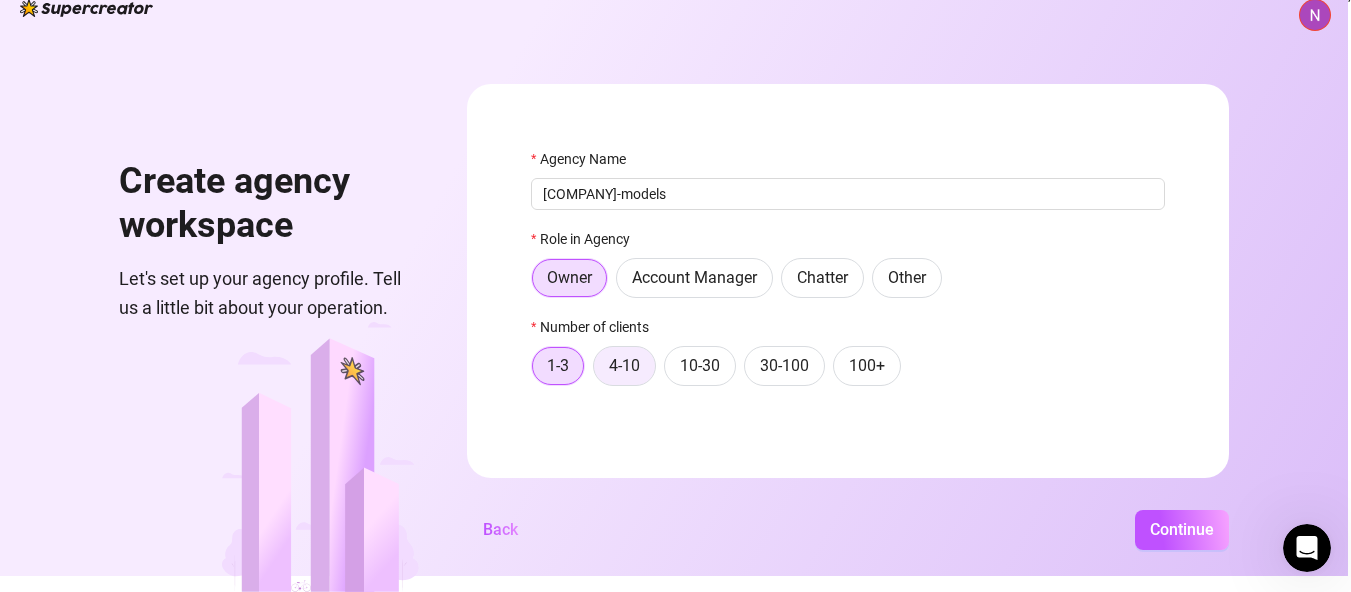 click on "4-10" at bounding box center [624, 366] 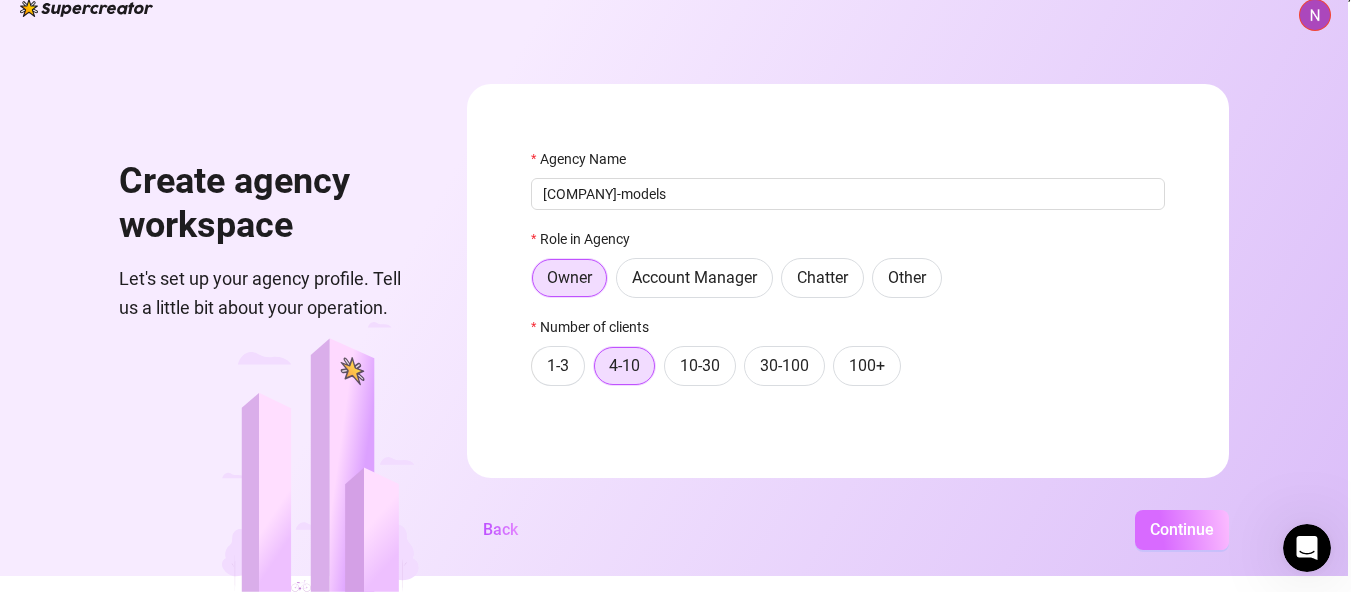 click on "Continue" at bounding box center [1182, 529] 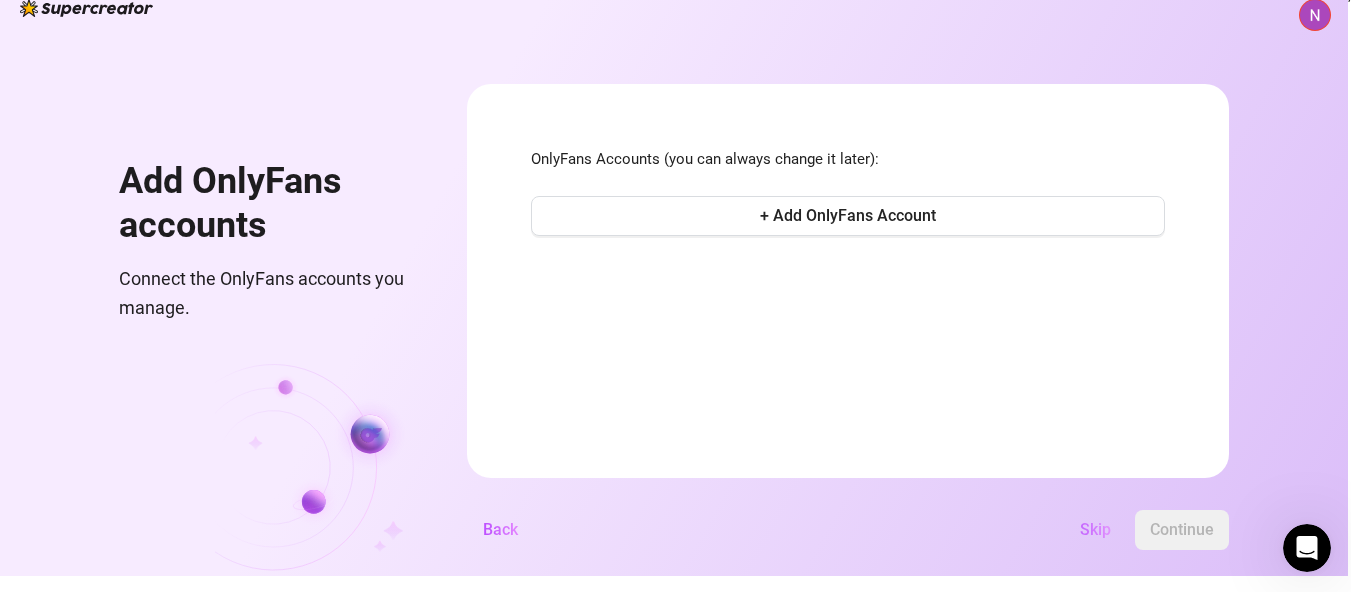 click on "Skip" at bounding box center [1095, 529] 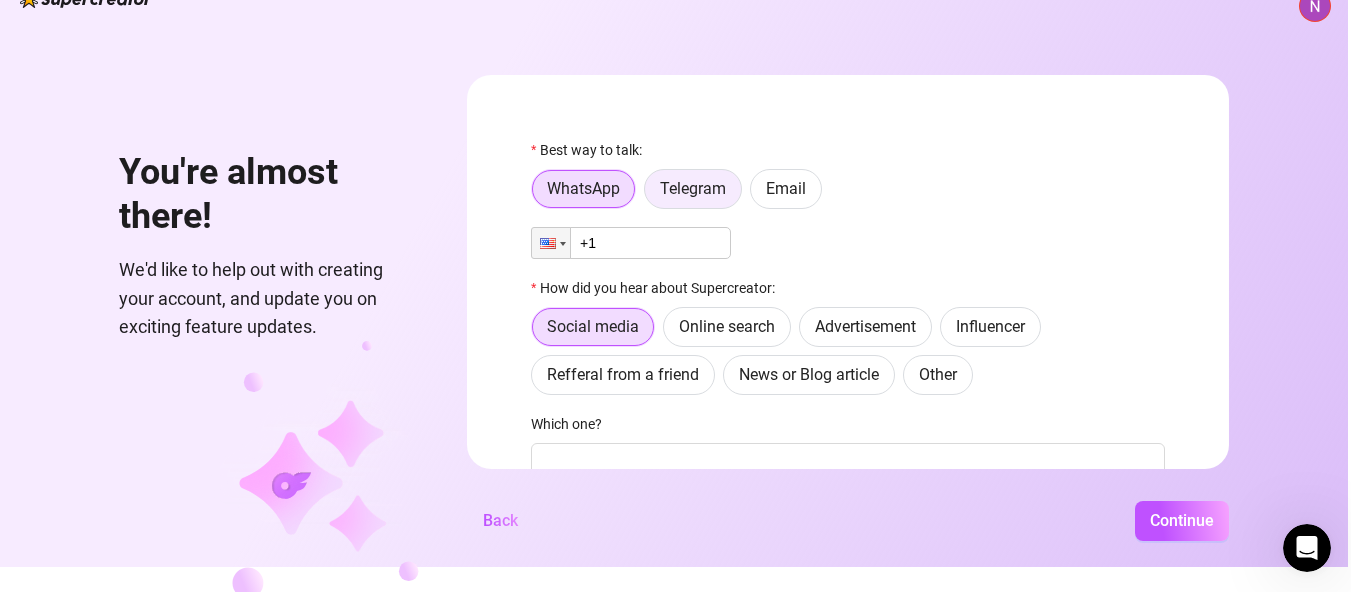 click on "Telegram" at bounding box center [693, 188] 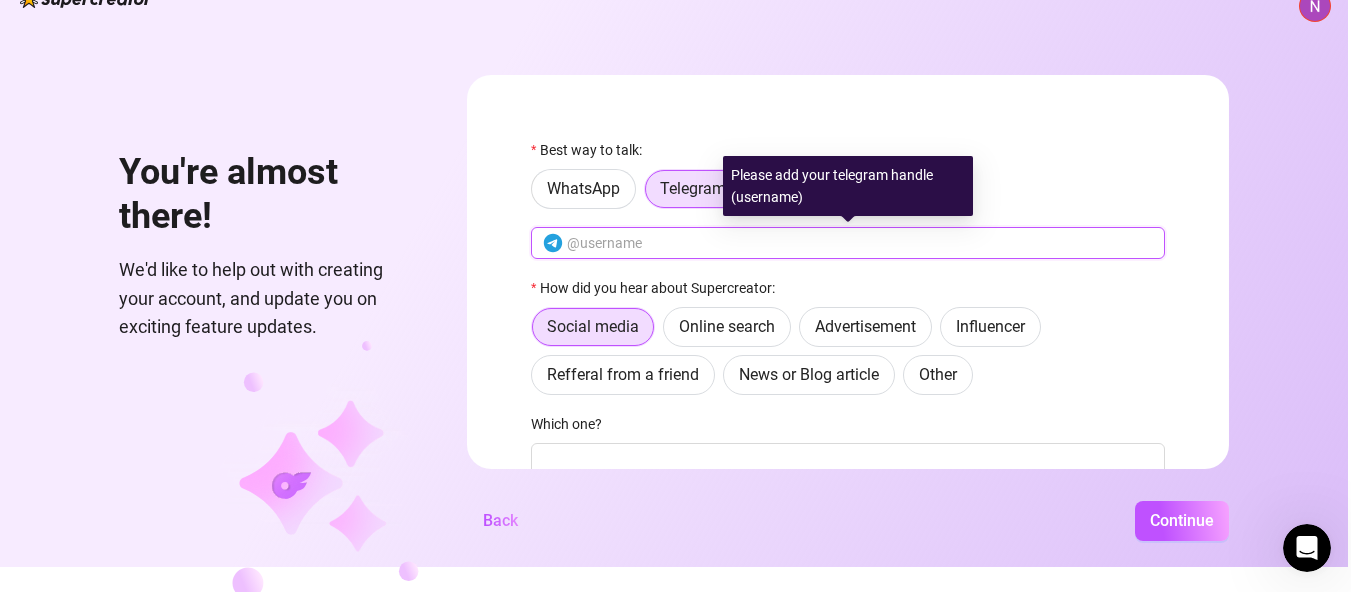 click at bounding box center [860, 243] 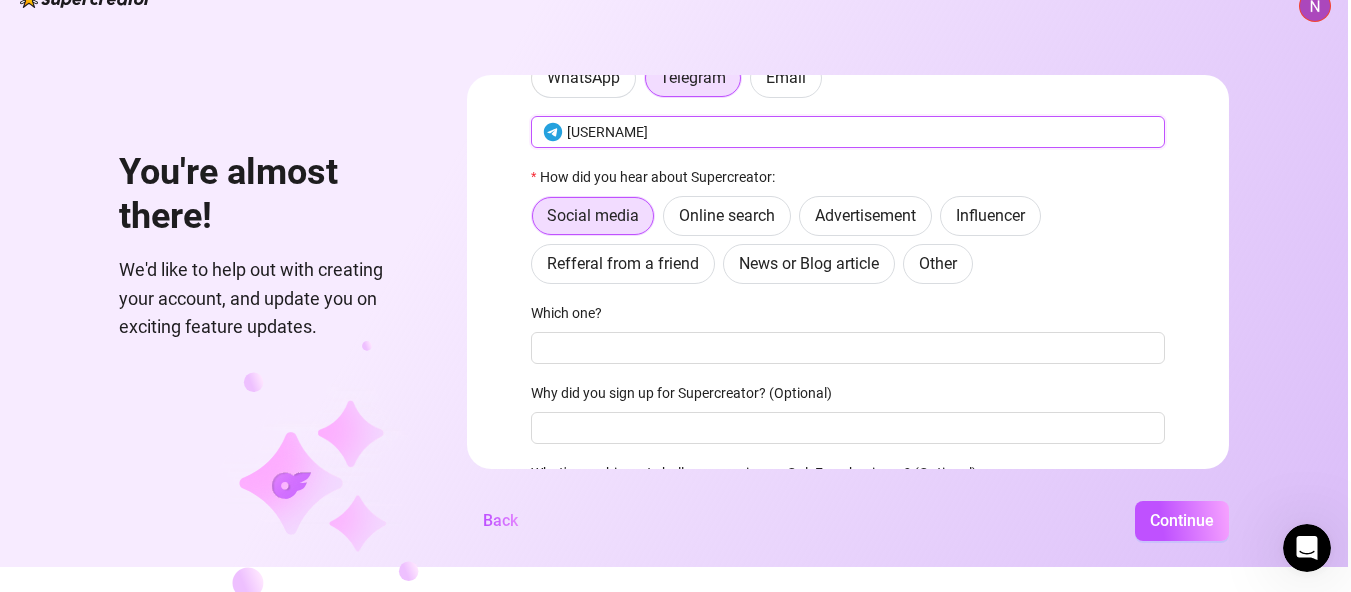 scroll, scrollTop: 120, scrollLeft: 0, axis: vertical 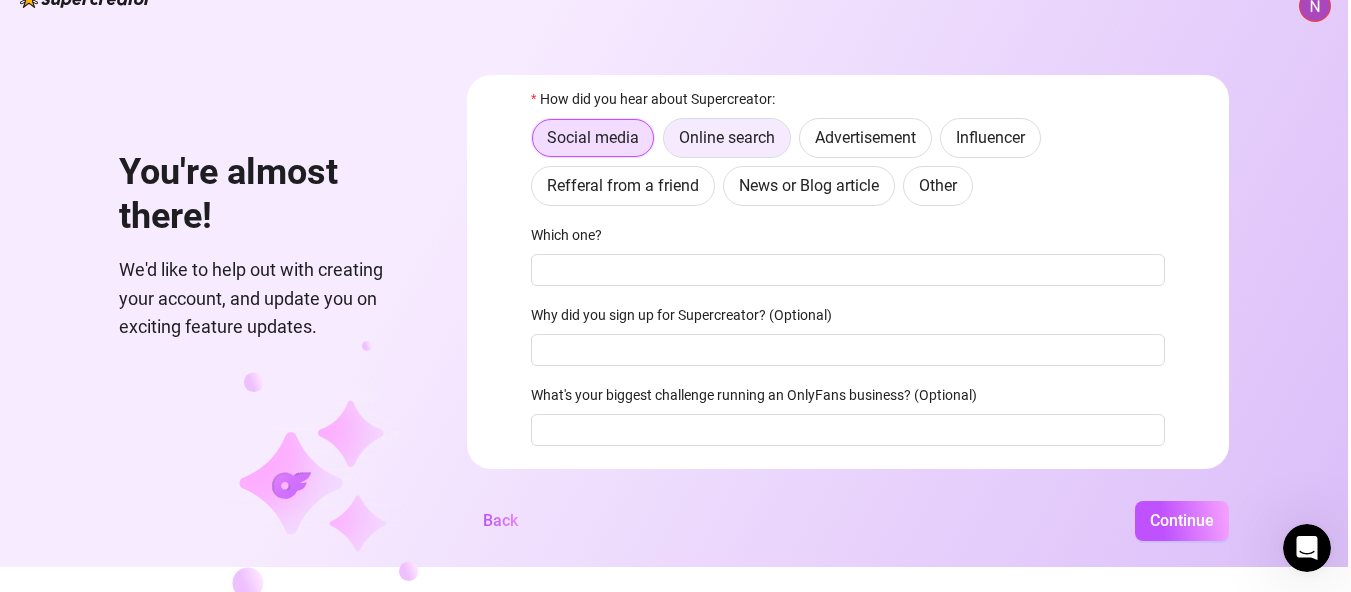 type on "nikitaratata" 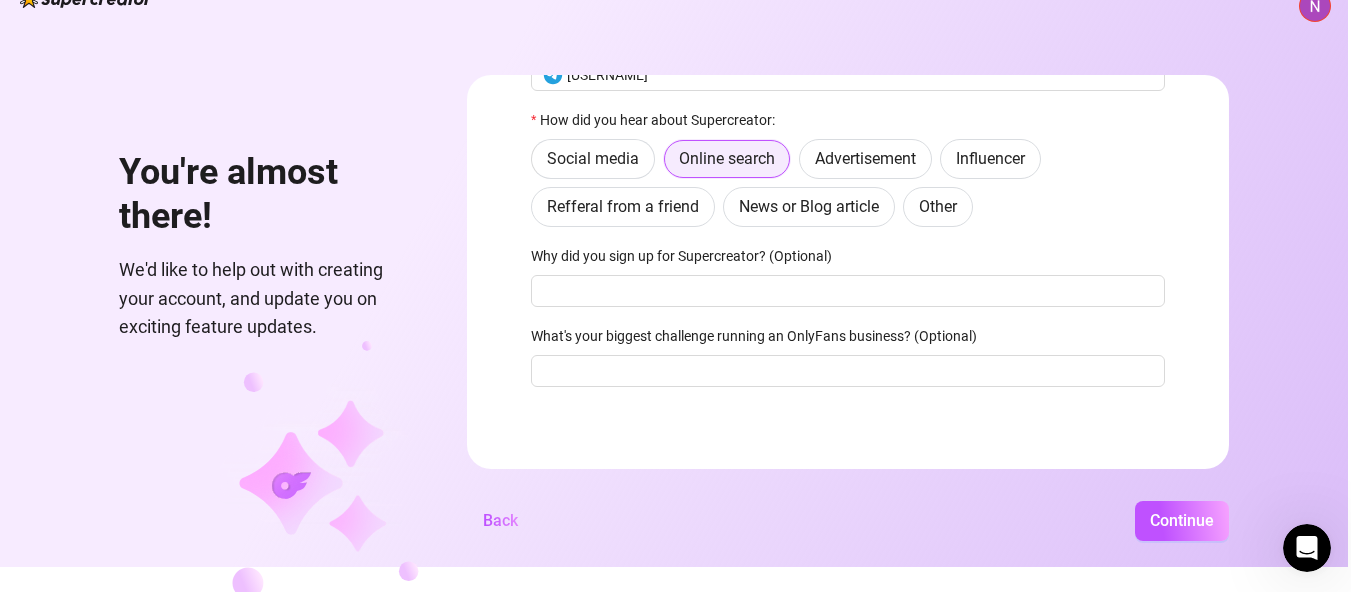 scroll, scrollTop: 158, scrollLeft: 0, axis: vertical 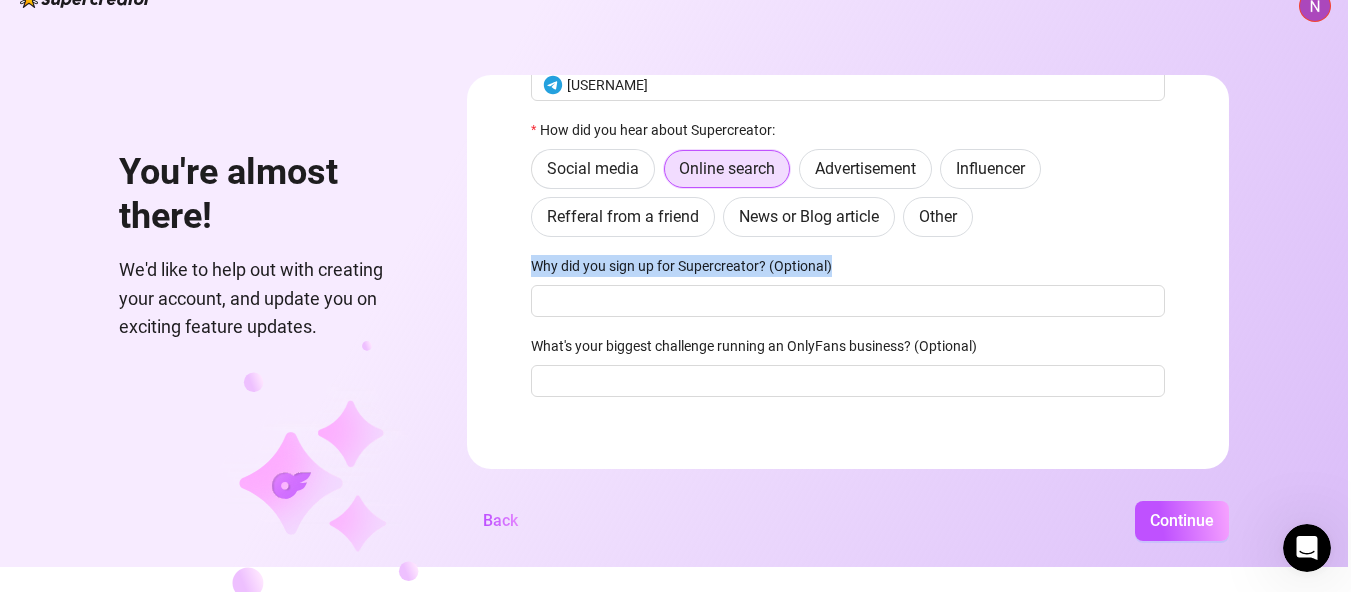 drag, startPoint x: 544, startPoint y: 264, endPoint x: 581, endPoint y: 281, distance: 40.718548 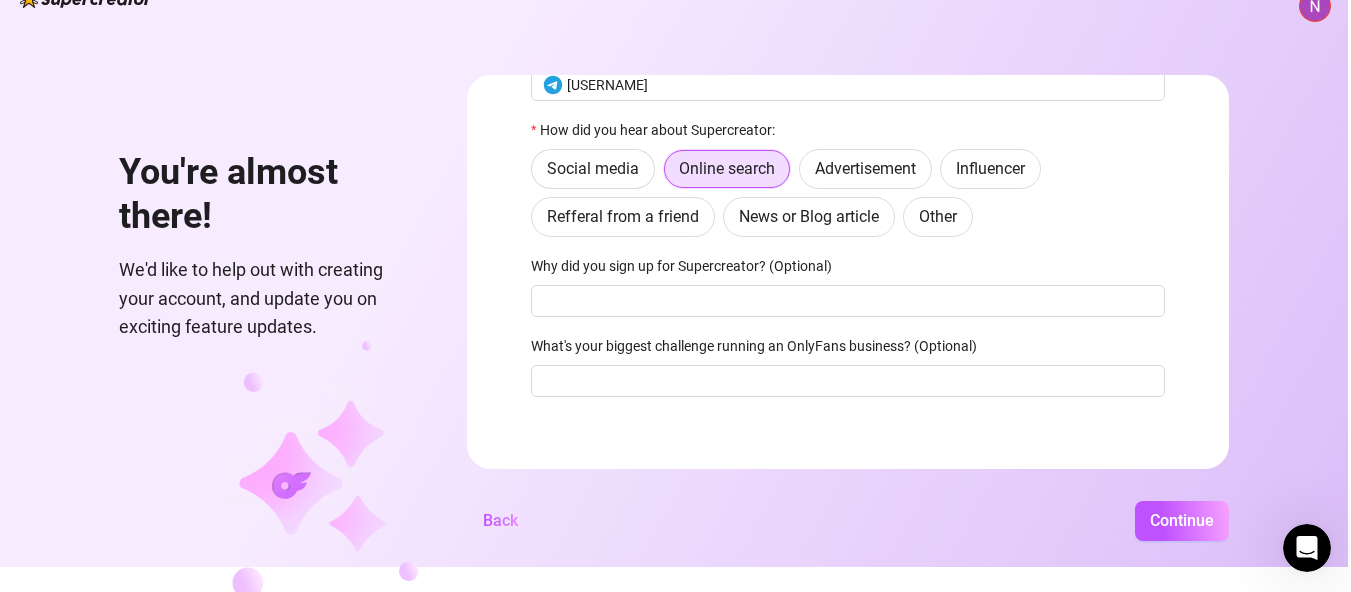click on "Why did you sign up for Supercreator? (Optional)" at bounding box center (848, 270) 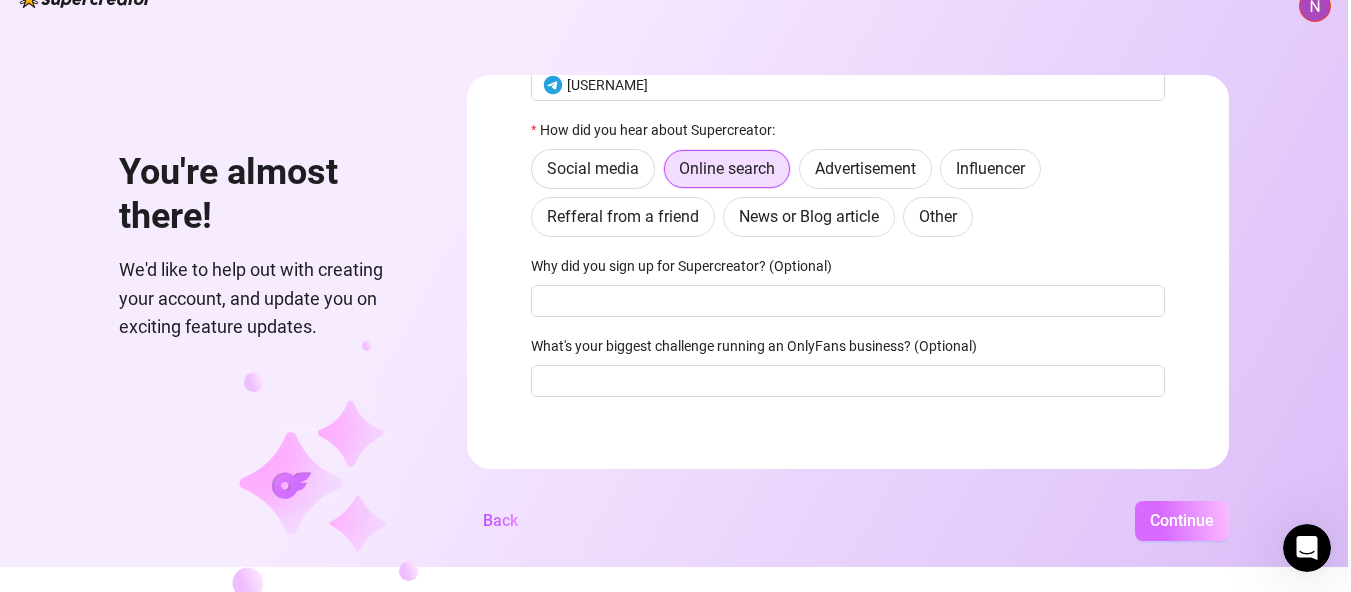 click on "Continue" at bounding box center [1182, 520] 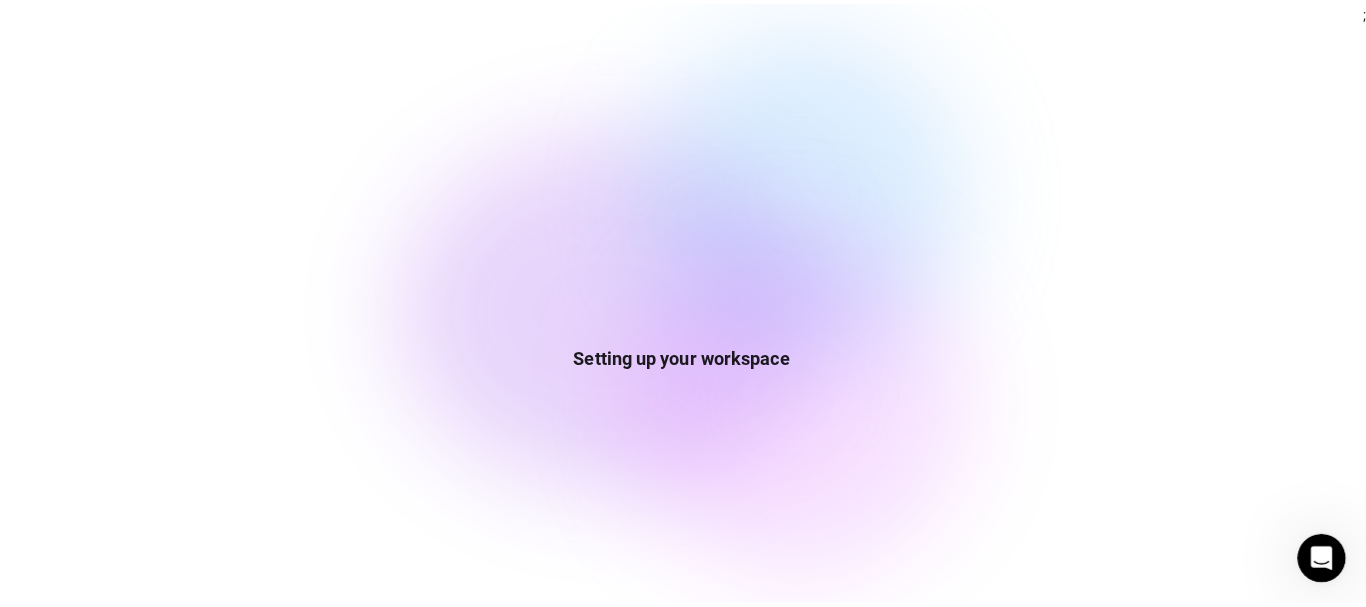 scroll, scrollTop: 0, scrollLeft: 0, axis: both 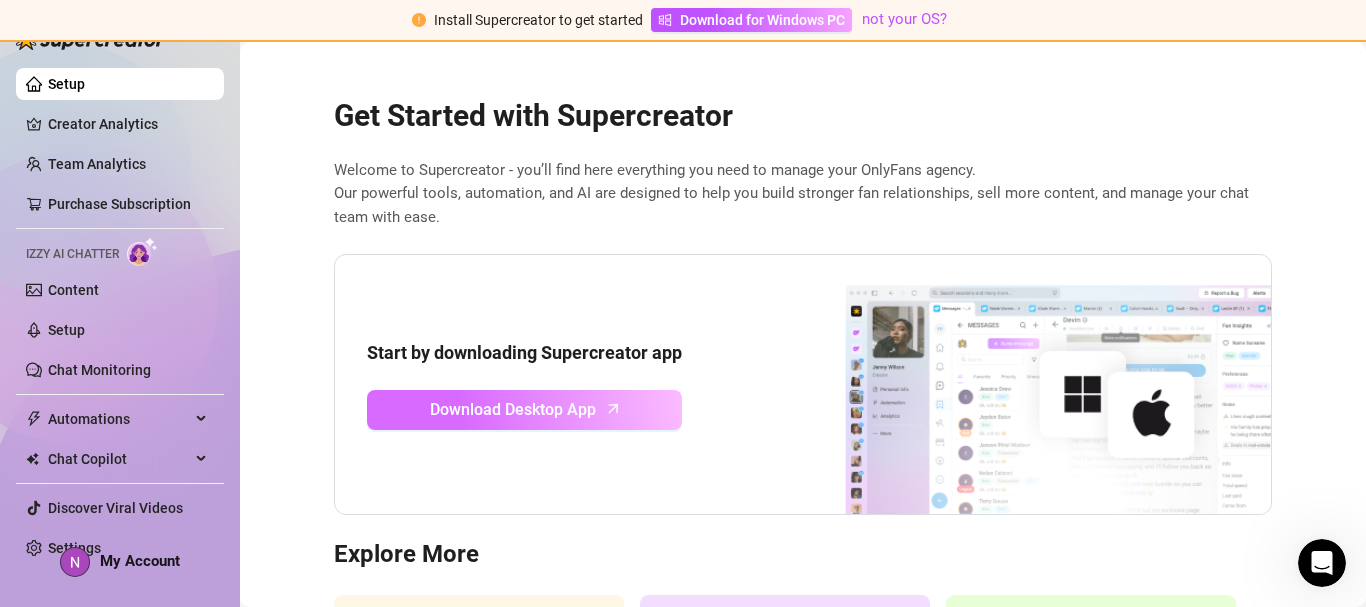 click on "Download Desktop App" at bounding box center [524, 410] 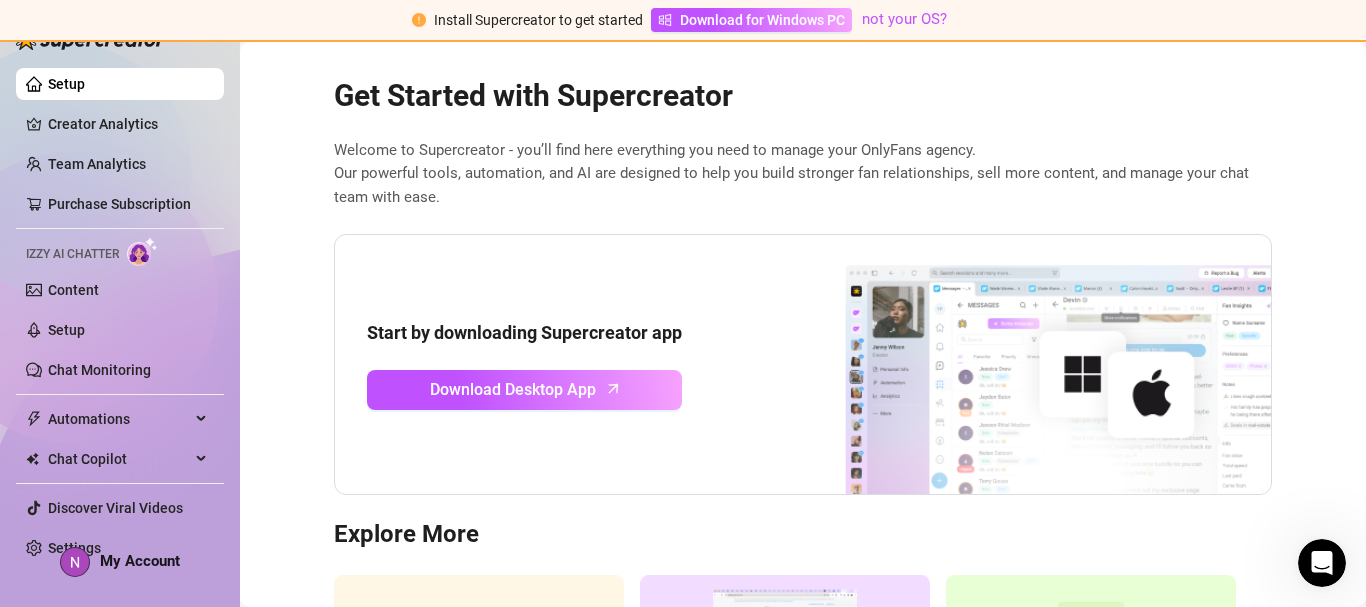 scroll, scrollTop: 0, scrollLeft: 0, axis: both 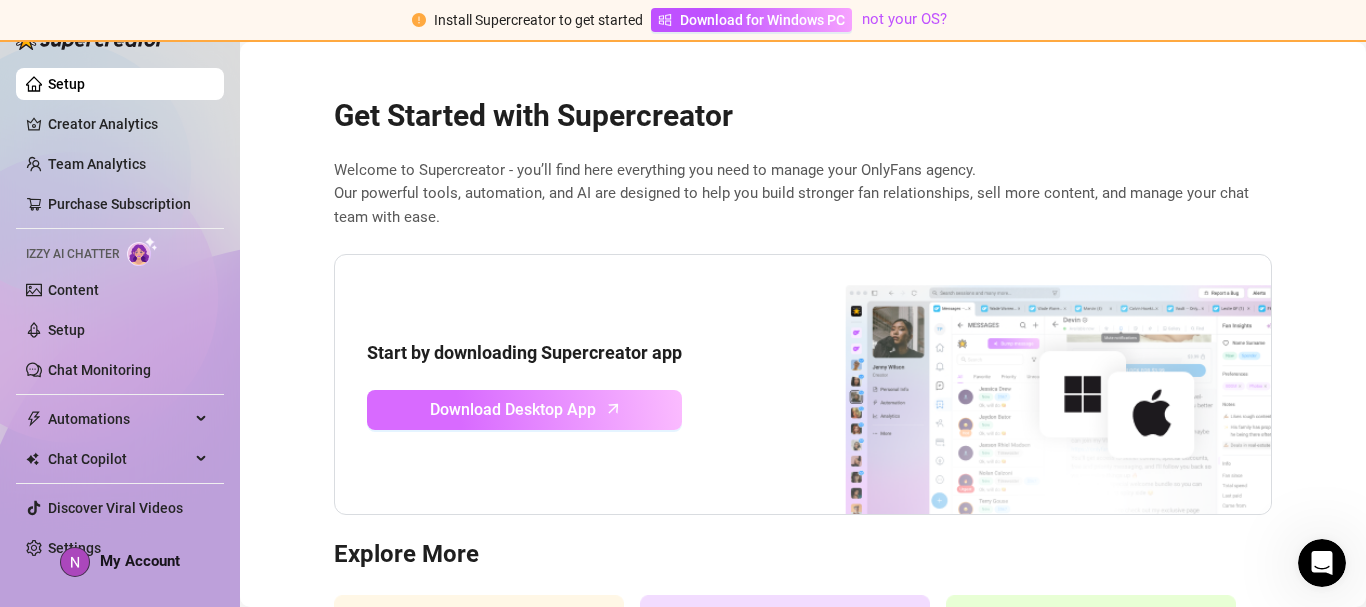 click on "Download Desktop App" at bounding box center [513, 409] 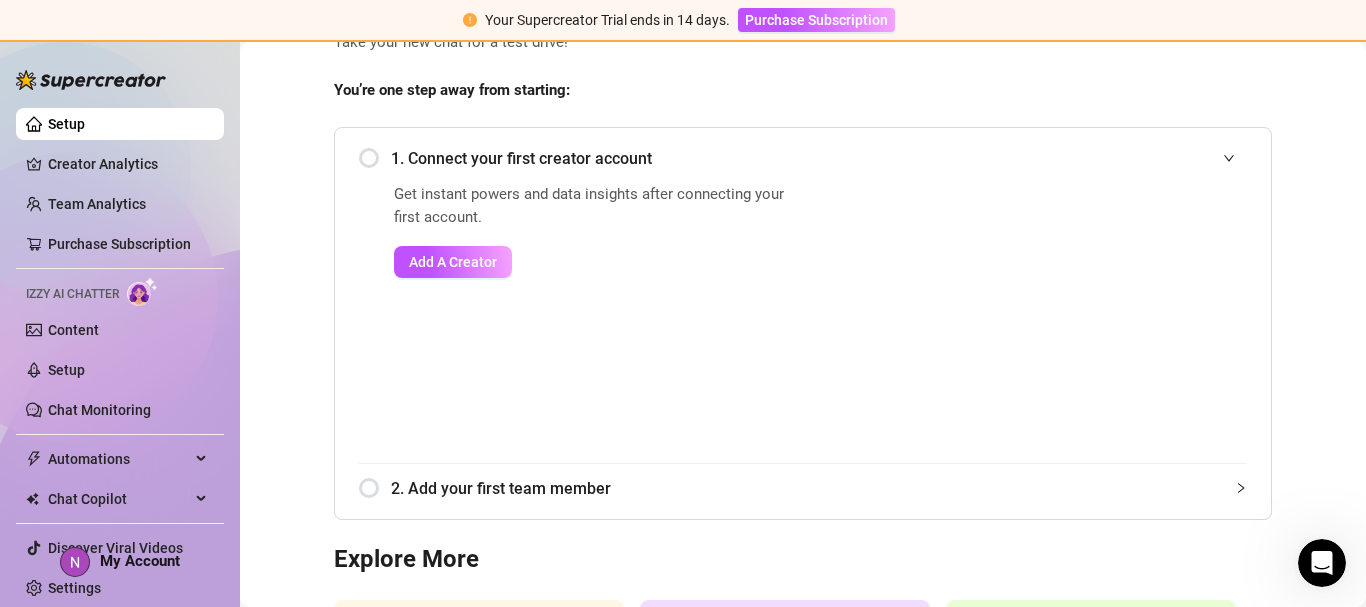 scroll, scrollTop: 0, scrollLeft: 0, axis: both 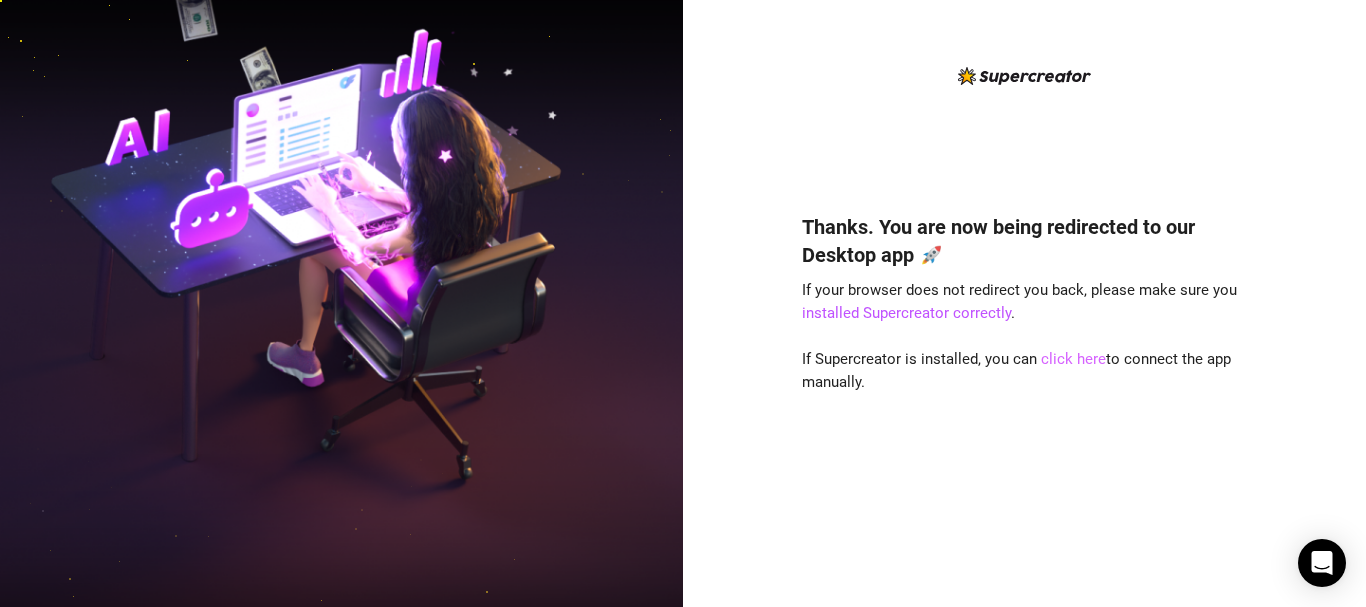 click on "click here" at bounding box center [1073, 359] 